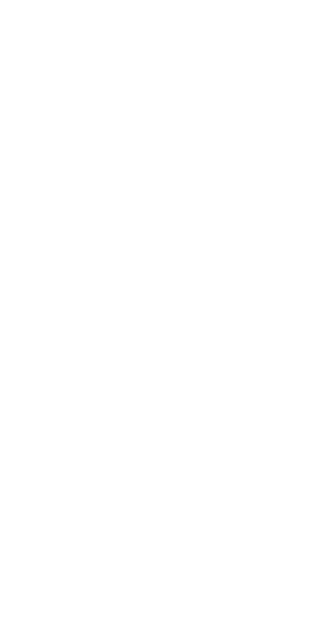 scroll, scrollTop: 0, scrollLeft: 0, axis: both 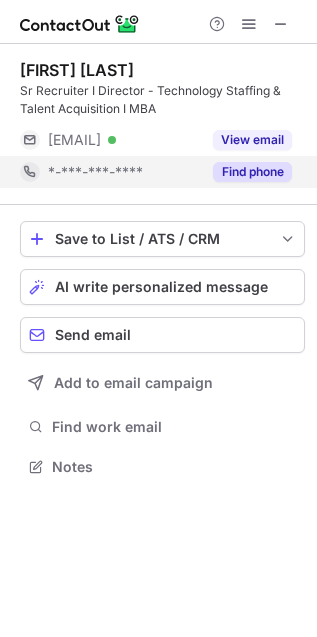 click on "Find phone" at bounding box center [252, 172] 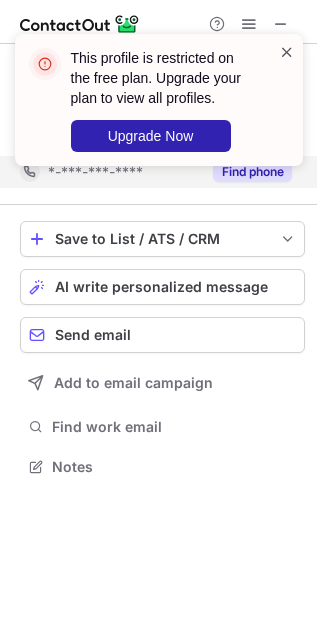 click at bounding box center [287, 52] 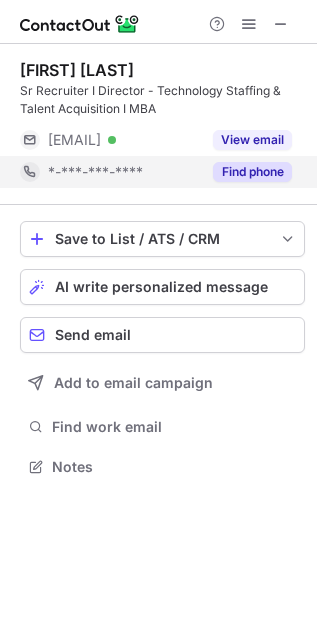 click on "This profile is restricted on the free plan. Upgrade your plan to view all profiles. Upgrade Now" at bounding box center (159, 108) 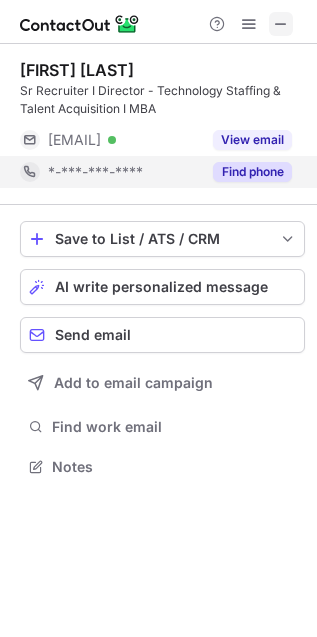 click at bounding box center [281, 24] 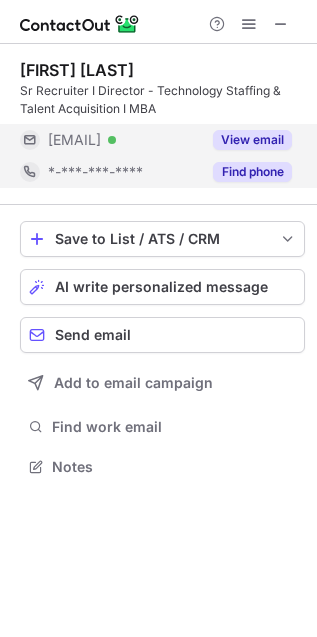 click on "View email" at bounding box center (252, 140) 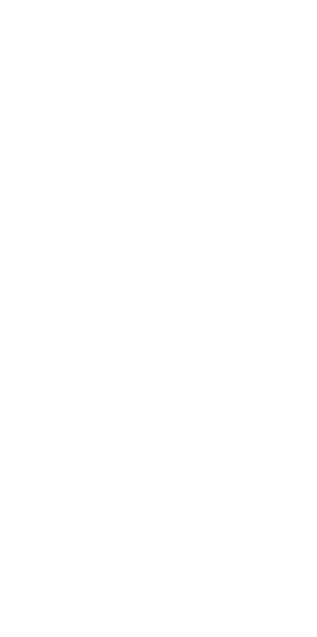 scroll, scrollTop: 0, scrollLeft: 0, axis: both 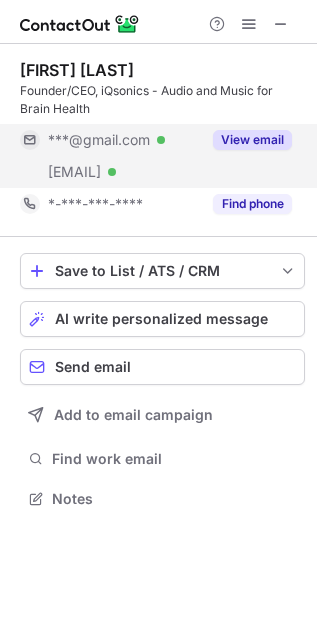 click on "[EMAIL] Verified" at bounding box center [110, 140] 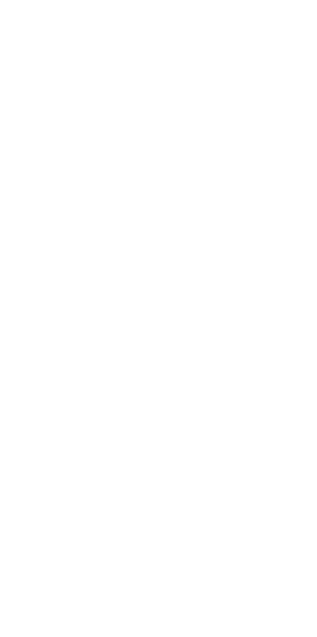 scroll, scrollTop: 0, scrollLeft: 0, axis: both 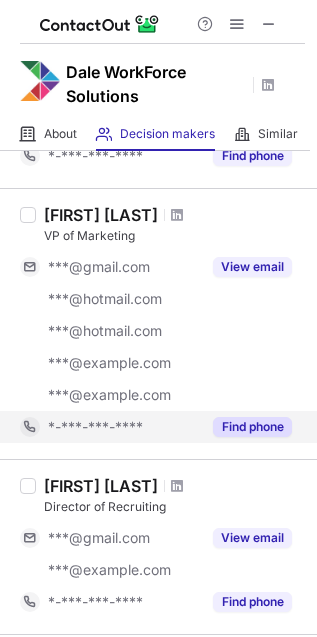 click on "Find phone" at bounding box center [252, 427] 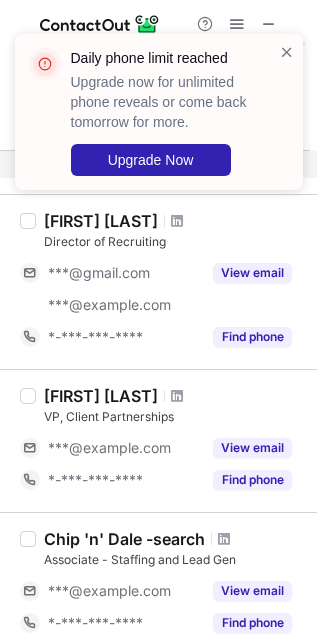 scroll, scrollTop: 666, scrollLeft: 0, axis: vertical 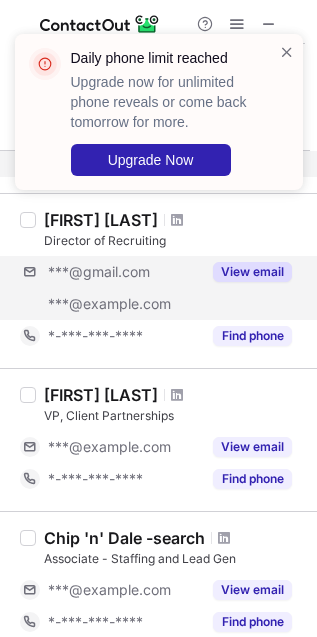 click on "***@gmail.com ***@daleworkforce.com View email" at bounding box center (162, 288) 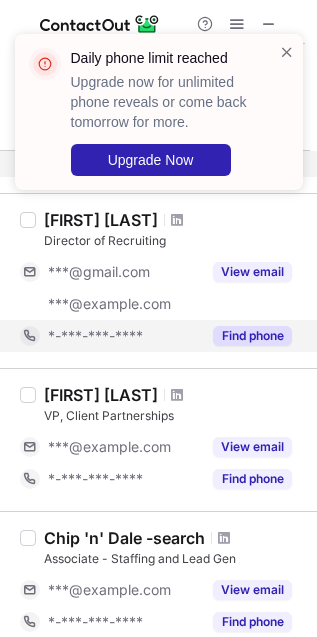 click on "Find phone" at bounding box center [252, 336] 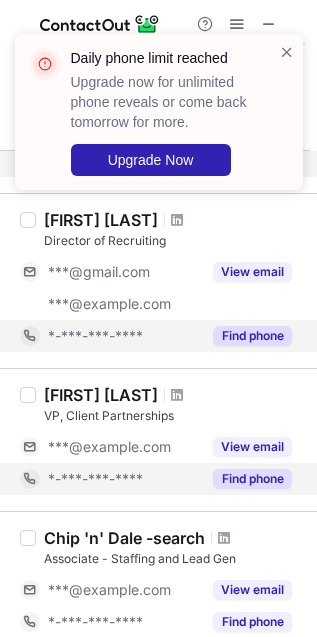 click on "Find phone" at bounding box center [246, 479] 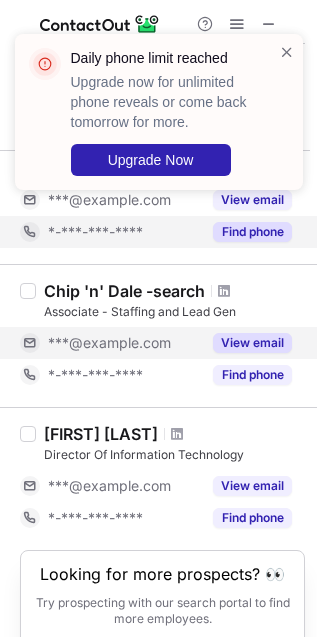 scroll, scrollTop: 933, scrollLeft: 0, axis: vertical 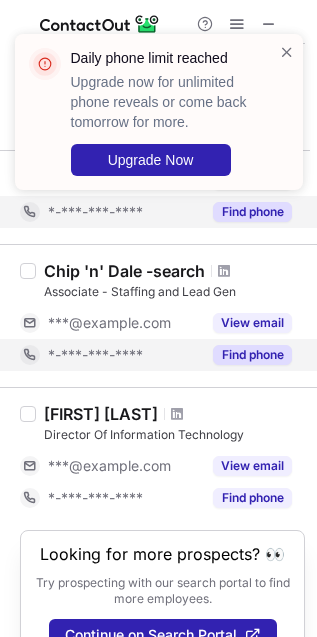 click on "Find phone" at bounding box center (252, 355) 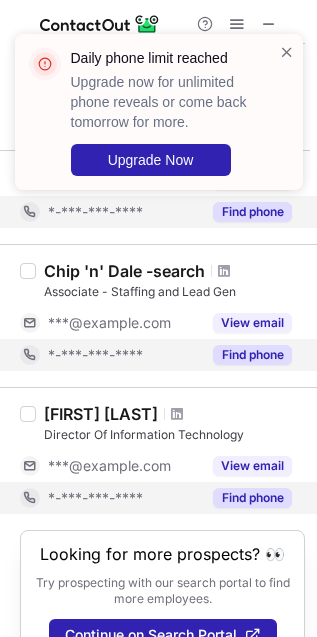 click on "Find phone" at bounding box center (252, 498) 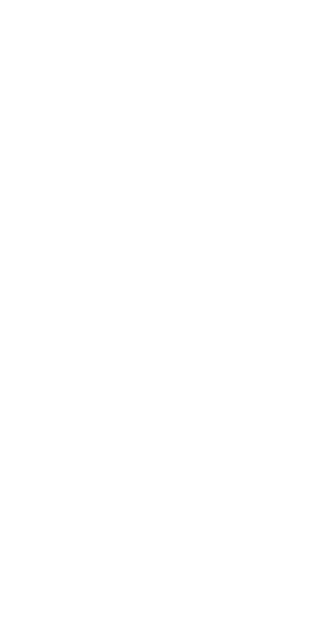 scroll, scrollTop: 0, scrollLeft: 0, axis: both 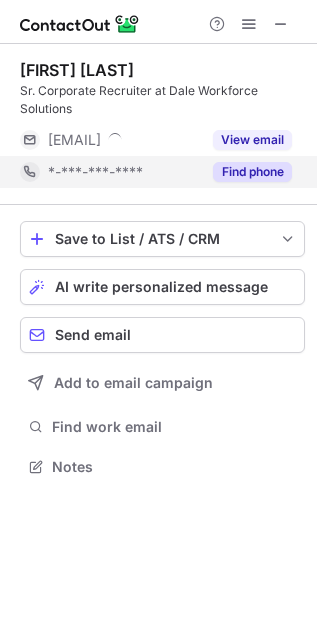 click on "Find phone" at bounding box center (252, 172) 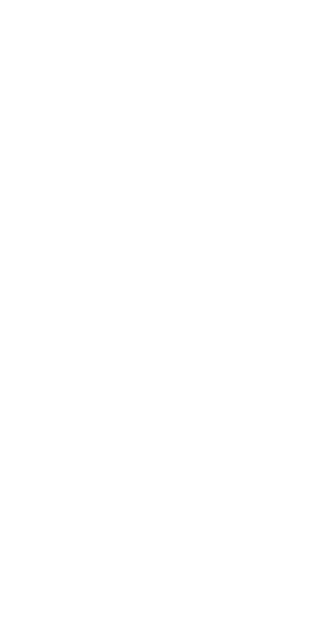scroll, scrollTop: 0, scrollLeft: 0, axis: both 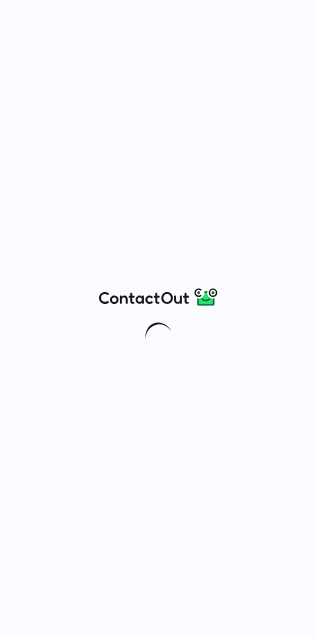 click at bounding box center [158, 318] 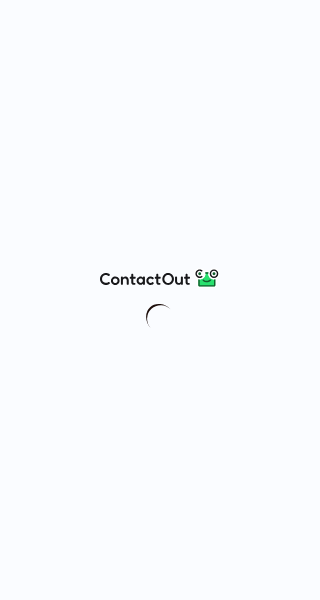 scroll, scrollTop: 0, scrollLeft: 0, axis: both 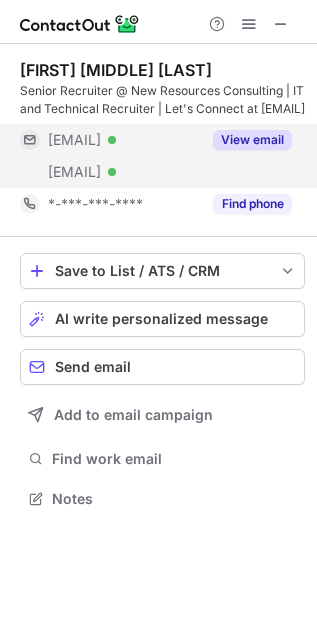 click on "***@gonrc.com Verified" at bounding box center [124, 172] 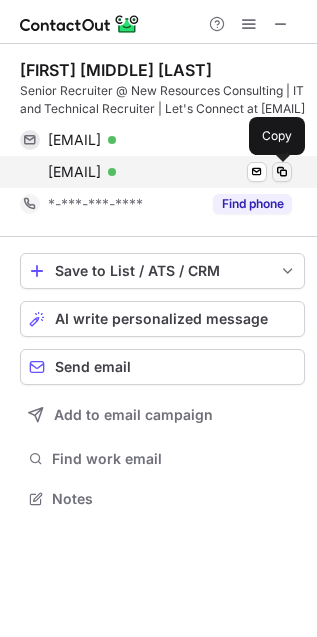 click at bounding box center (282, 172) 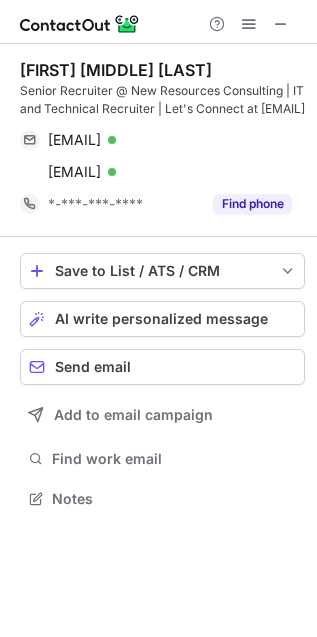 type 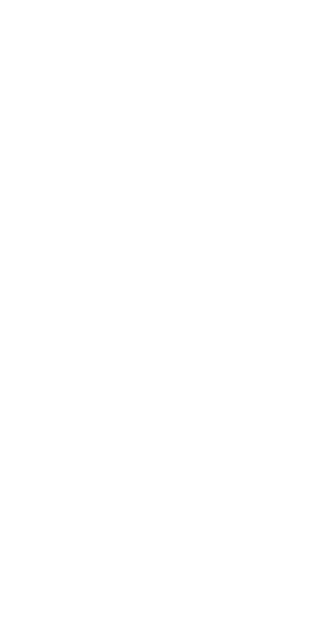 scroll, scrollTop: 0, scrollLeft: 0, axis: both 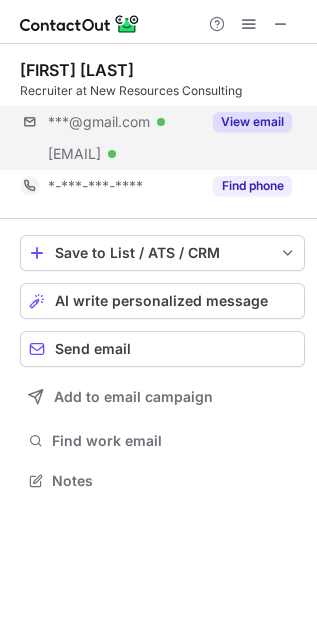 click on "[EMAIL] Verified [EMAIL] Verified View email" at bounding box center (162, 138) 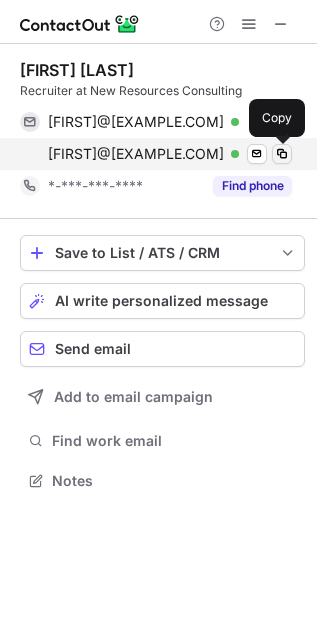 click at bounding box center (282, 154) 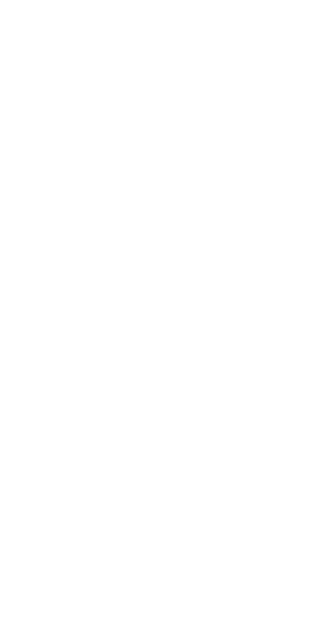 scroll, scrollTop: 0, scrollLeft: 0, axis: both 